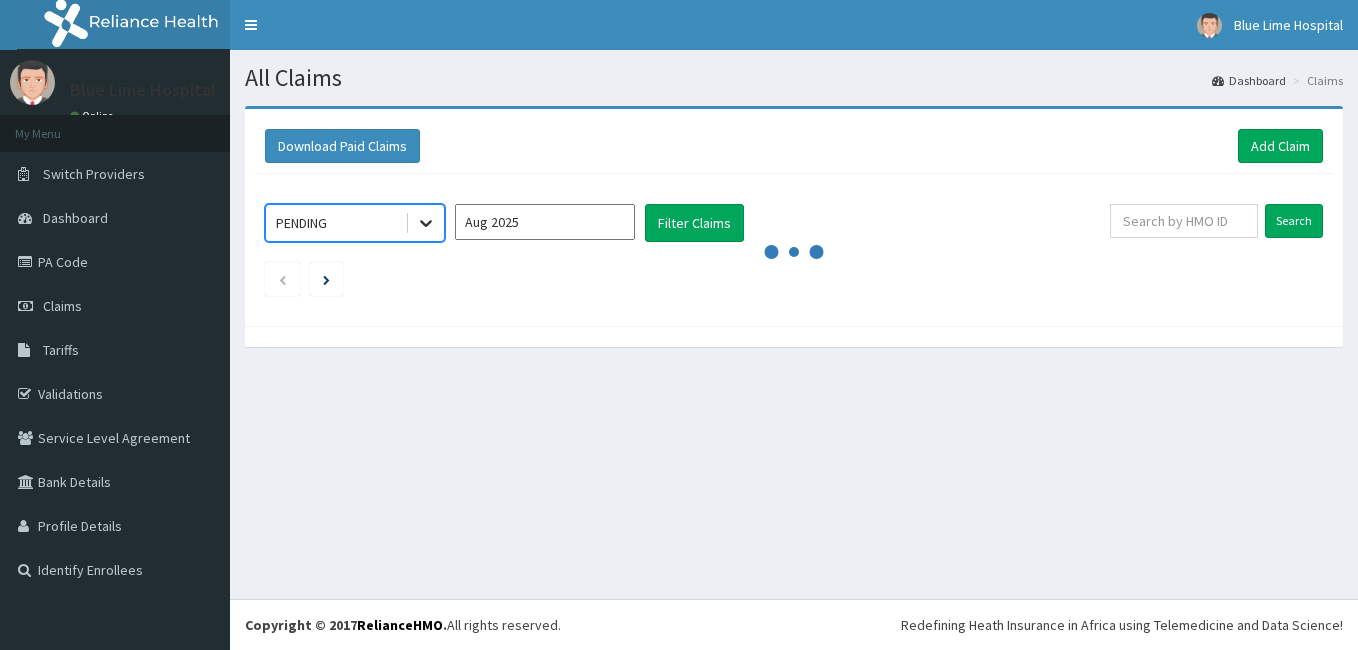 scroll, scrollTop: 0, scrollLeft: 0, axis: both 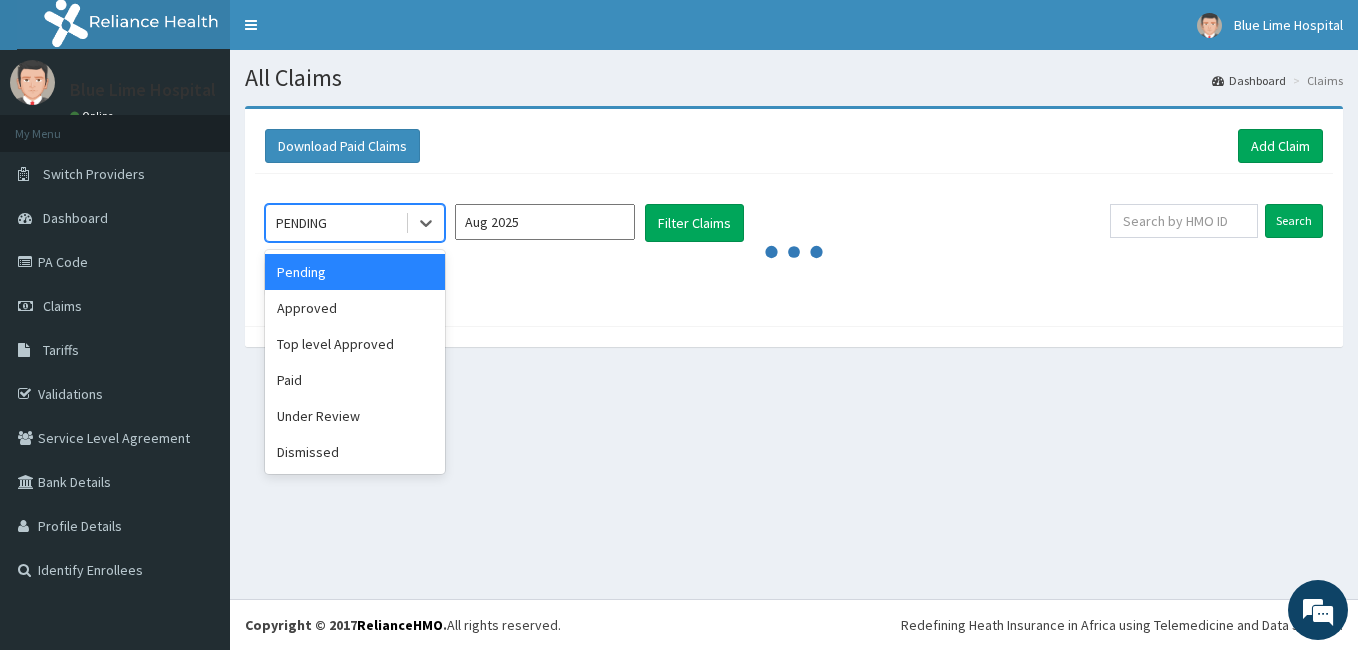drag, startPoint x: 422, startPoint y: 239, endPoint x: 411, endPoint y: 296, distance: 58.0517 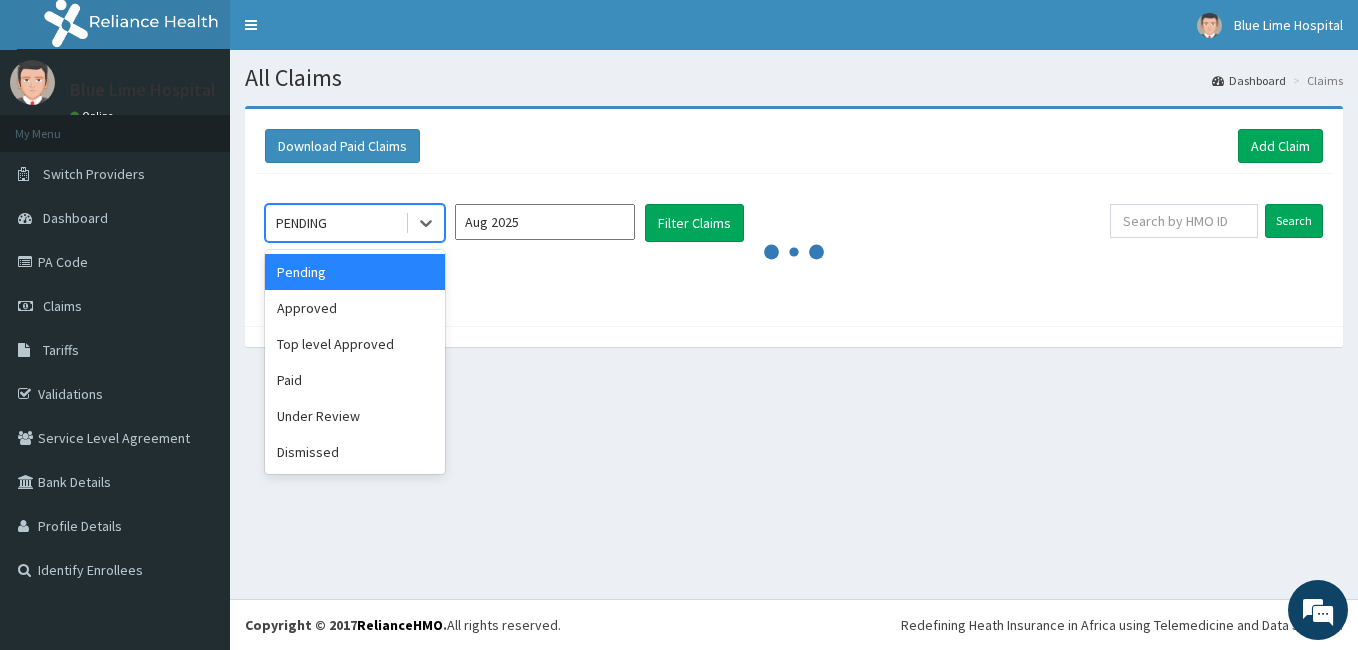 click on "option Pending focused, 1 of 6. 6 results available. Use Up and Down to choose options, press Enter to select the currently focused option, press Escape to exit the menu, press Tab to select the option and exit the menu. PENDING Pending Approved Top level Approved Paid Under Review Dismissed Aug 2025 Filter Claims Search" 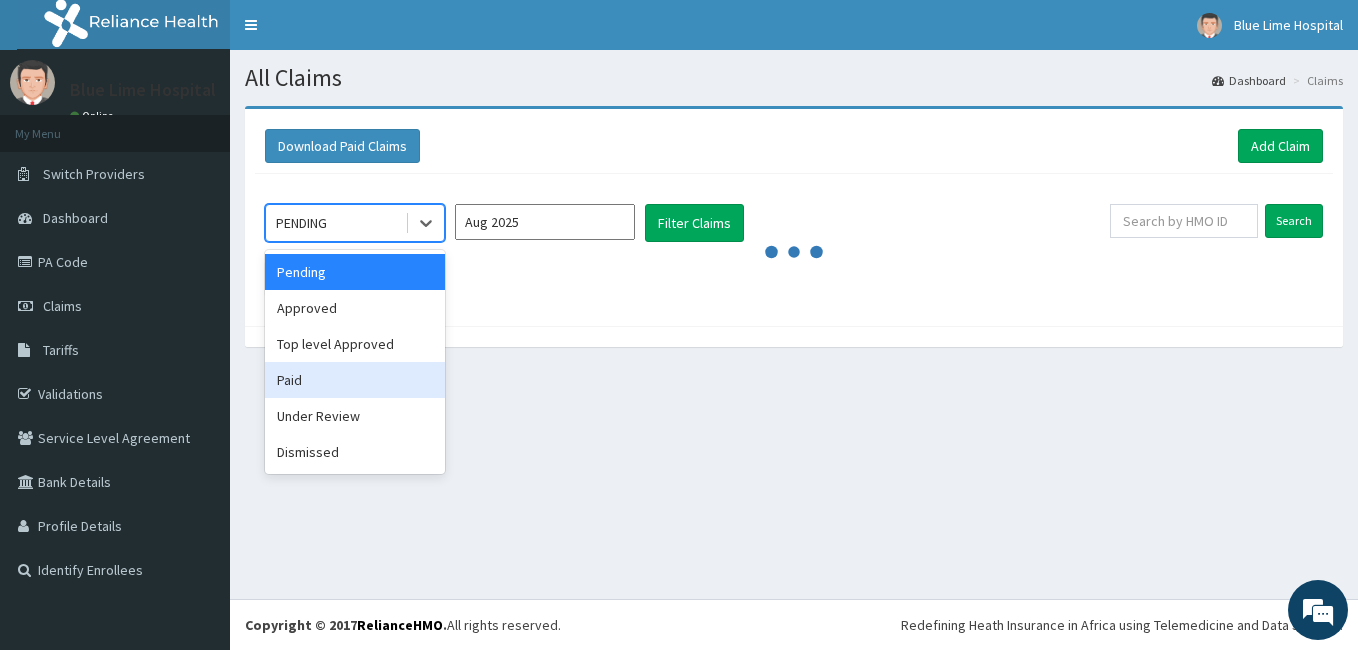 click on "Paid" at bounding box center [355, 380] 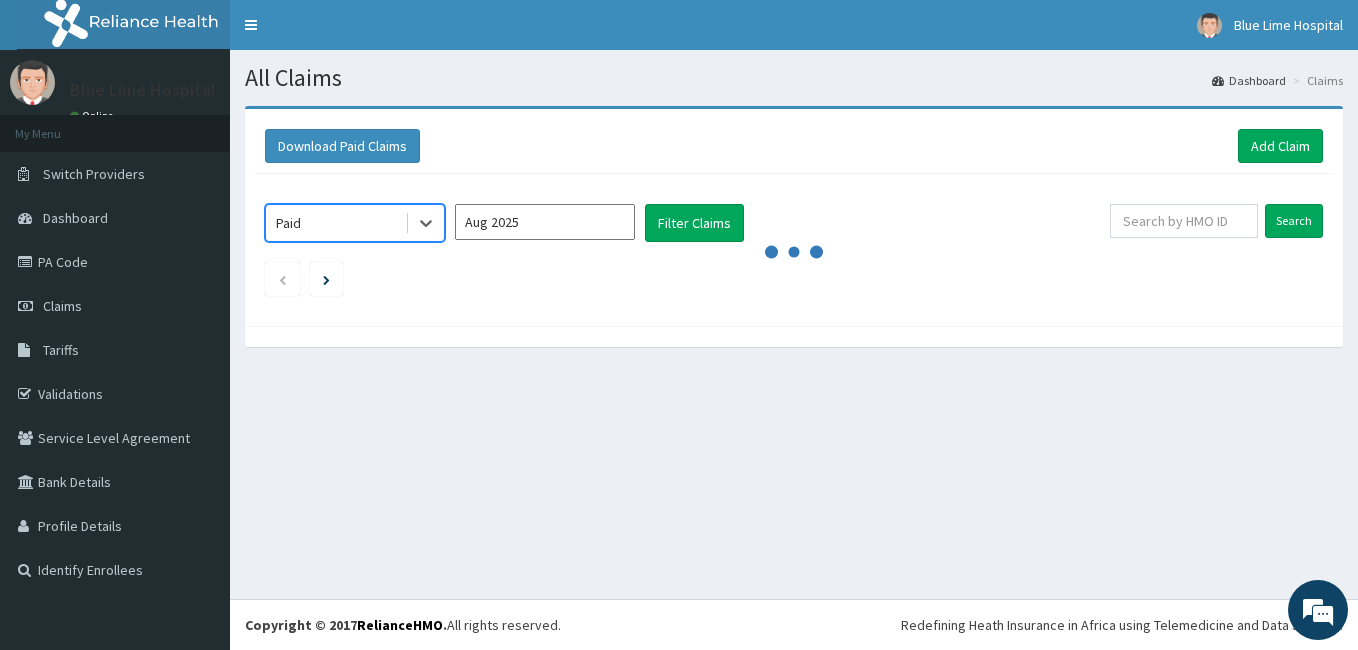 click on "Aug 2025" at bounding box center (545, 222) 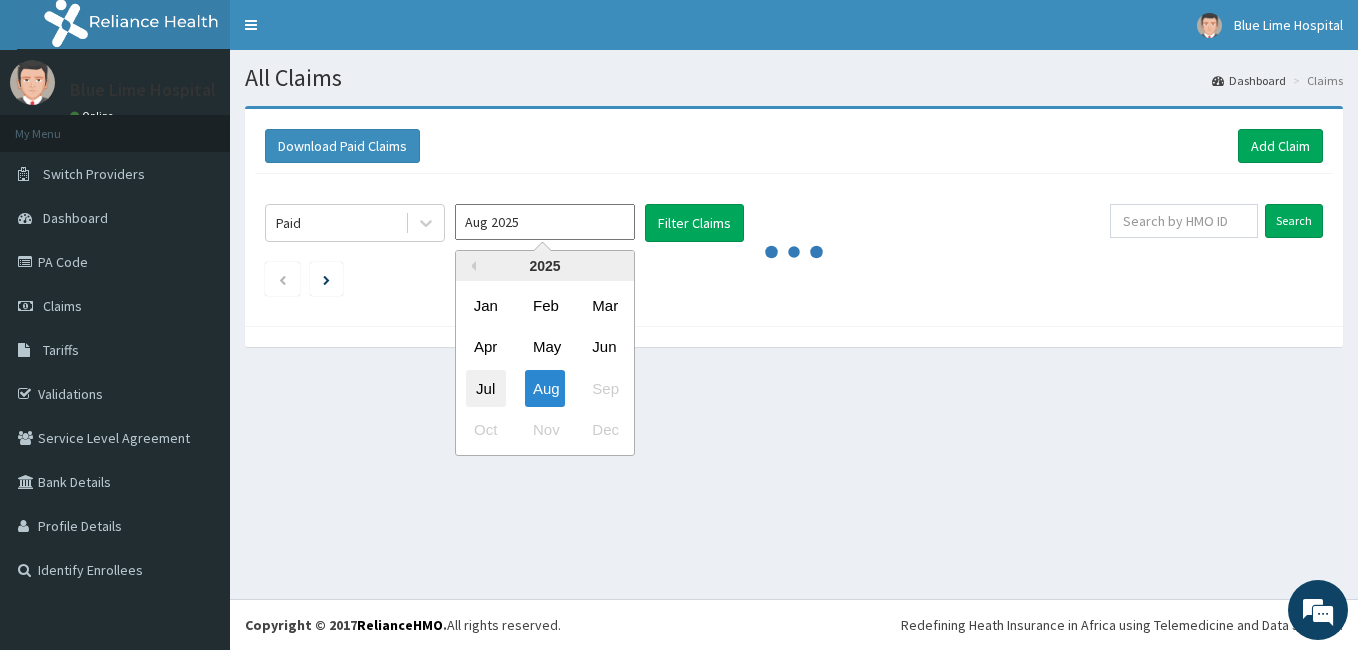 click on "Jul" at bounding box center [486, 388] 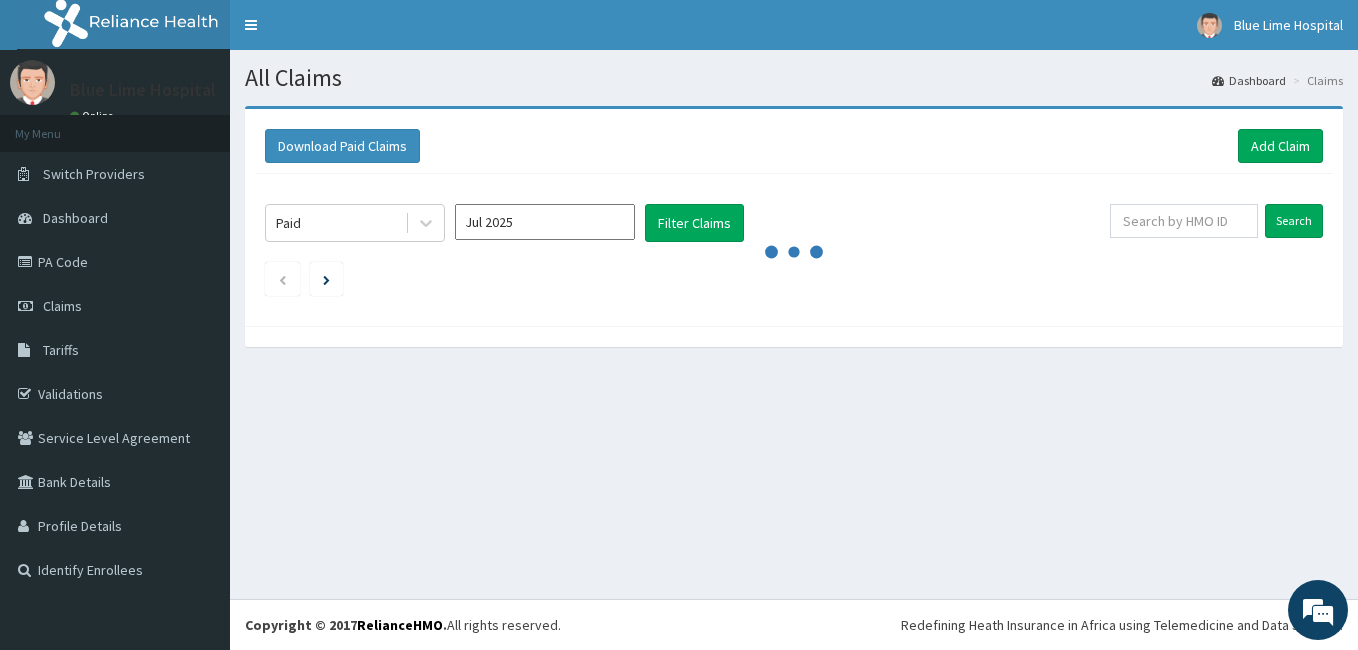 type on "Jul 2025" 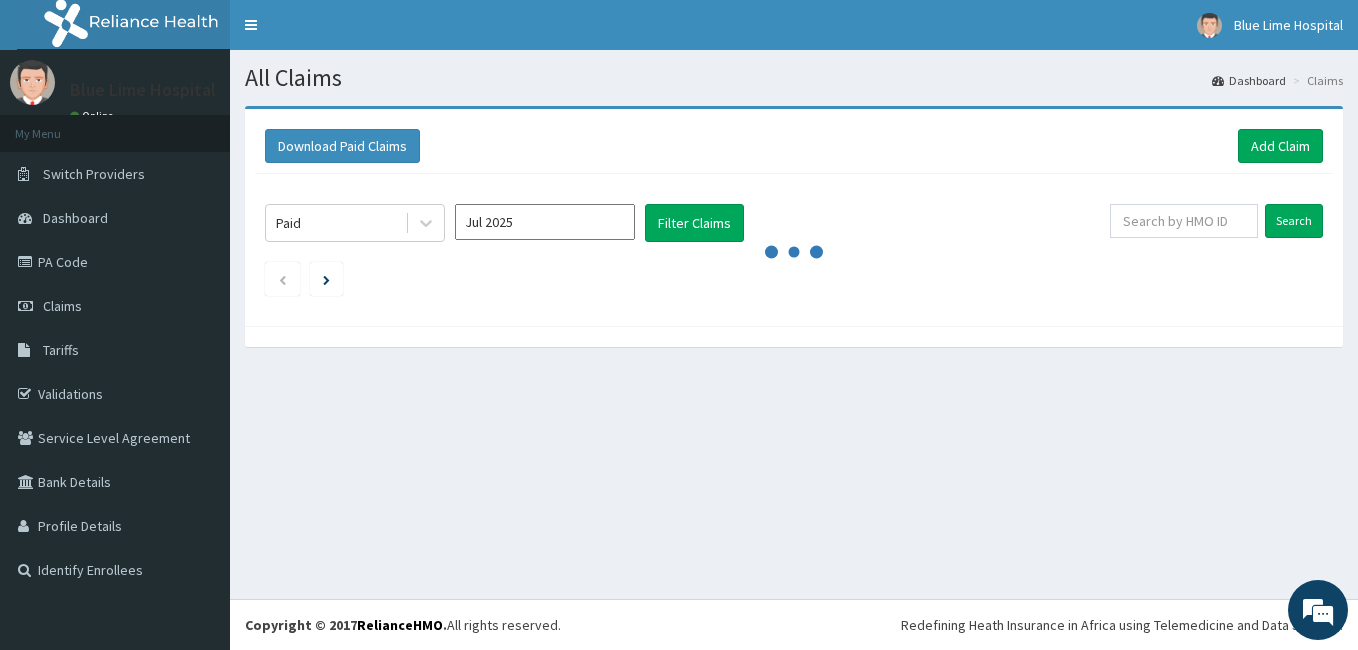 scroll, scrollTop: 0, scrollLeft: 0, axis: both 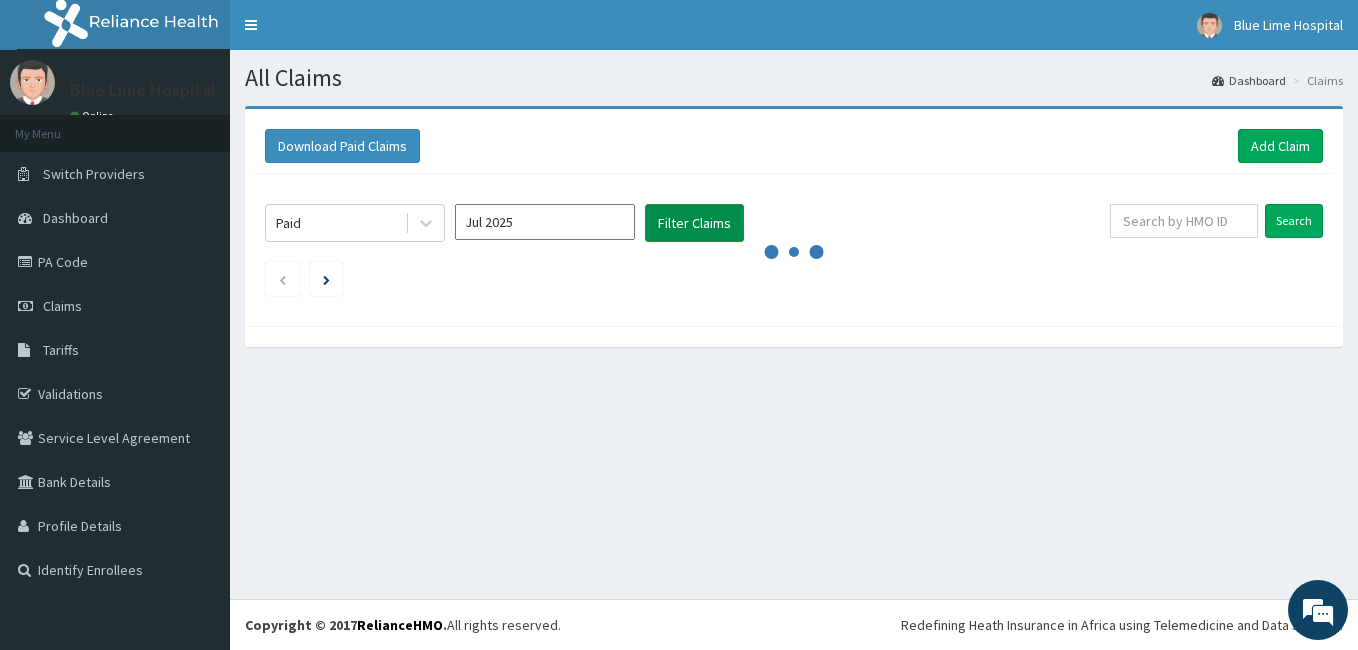 click on "Filter Claims" at bounding box center [694, 223] 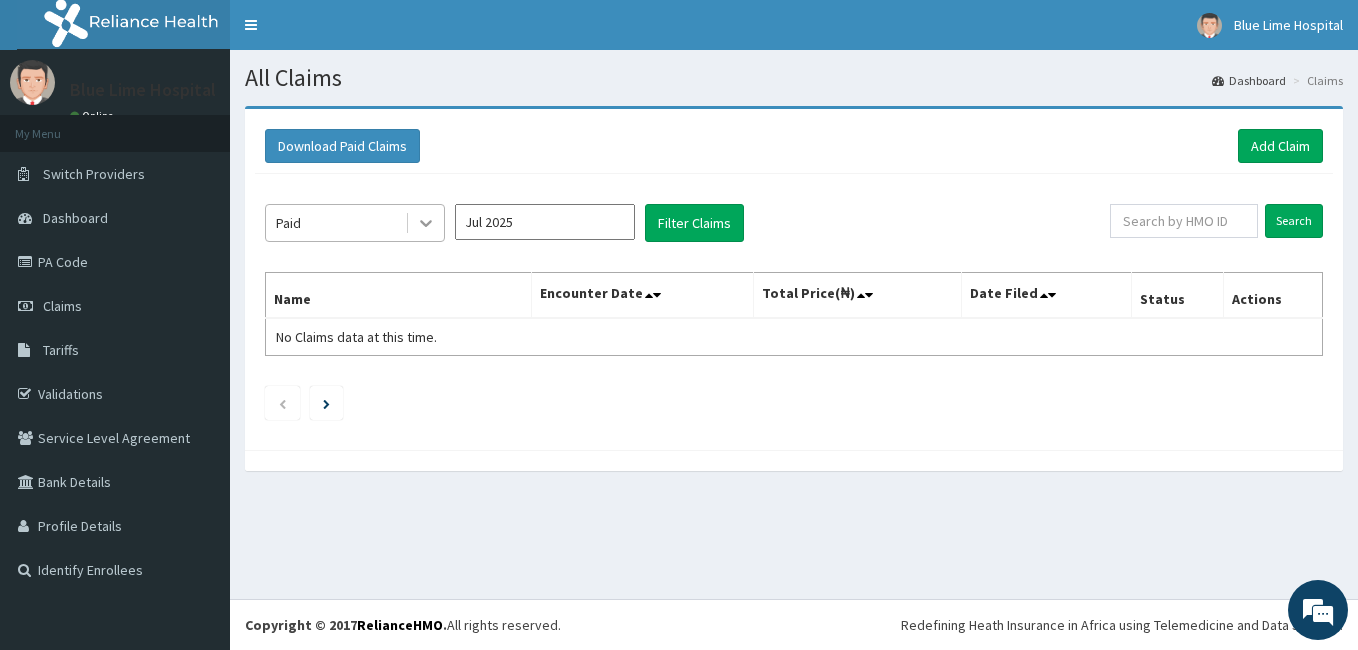 click 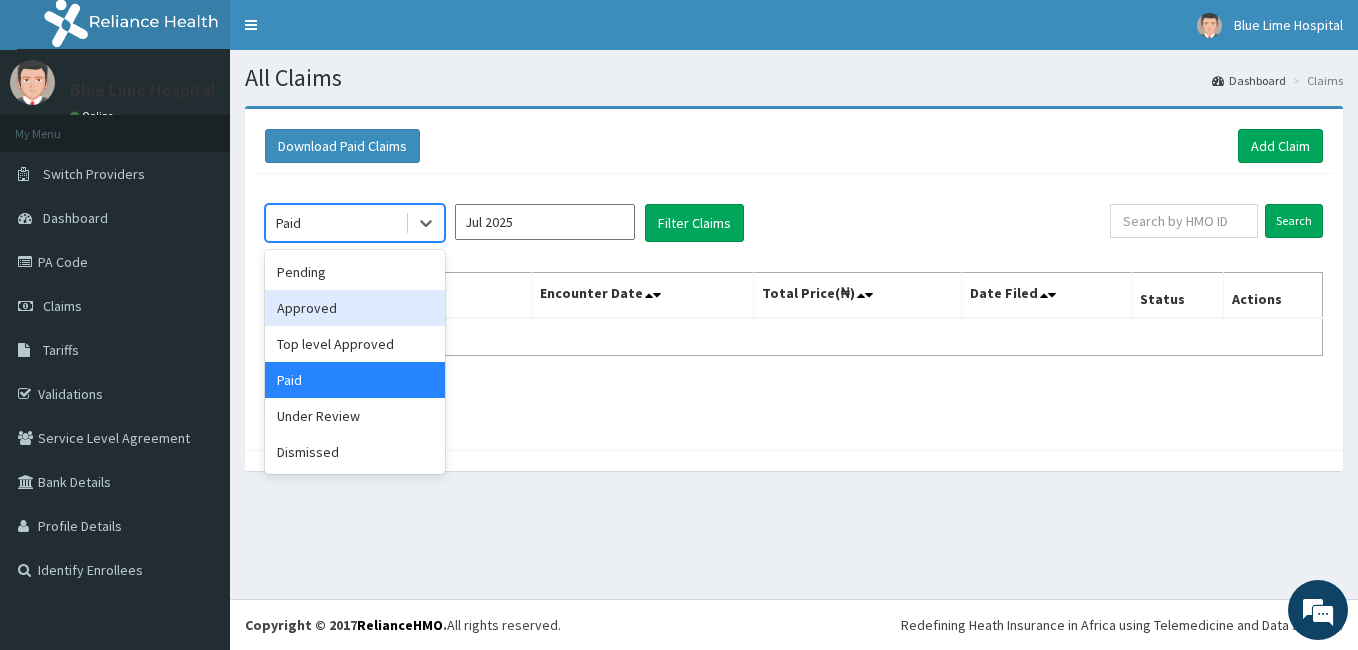 click on "Approved" at bounding box center [355, 308] 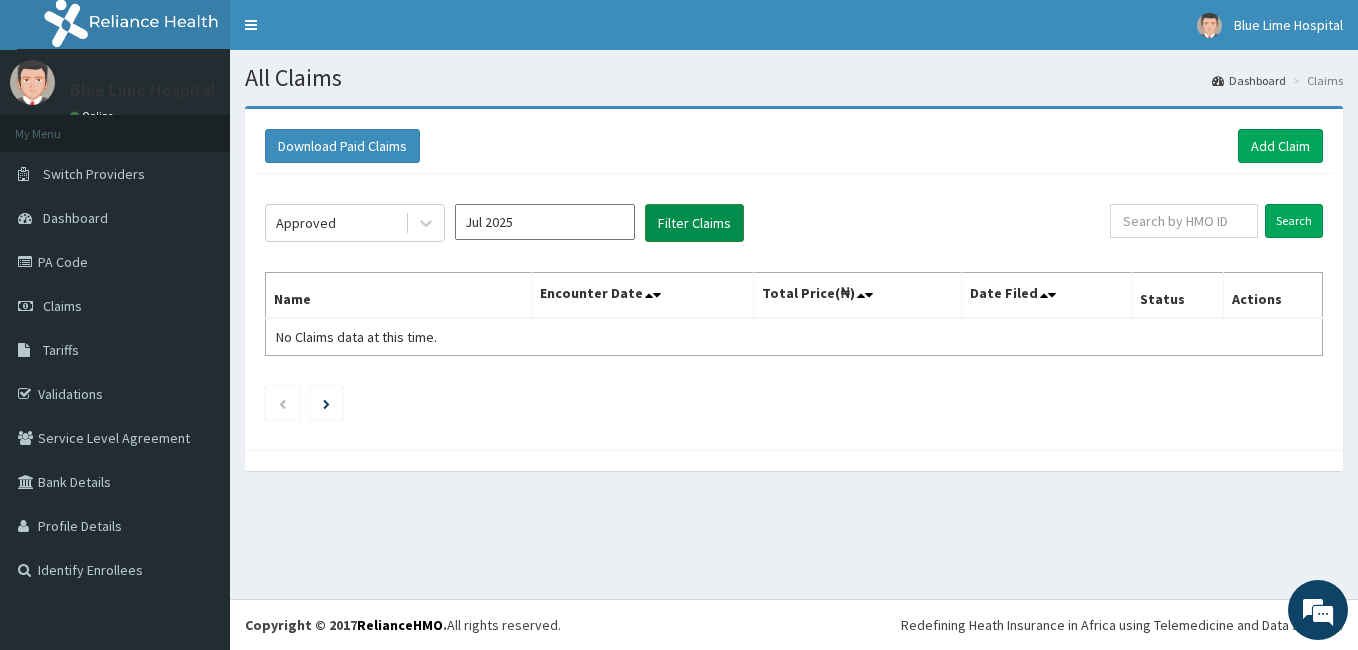 click on "Filter Claims" at bounding box center [694, 223] 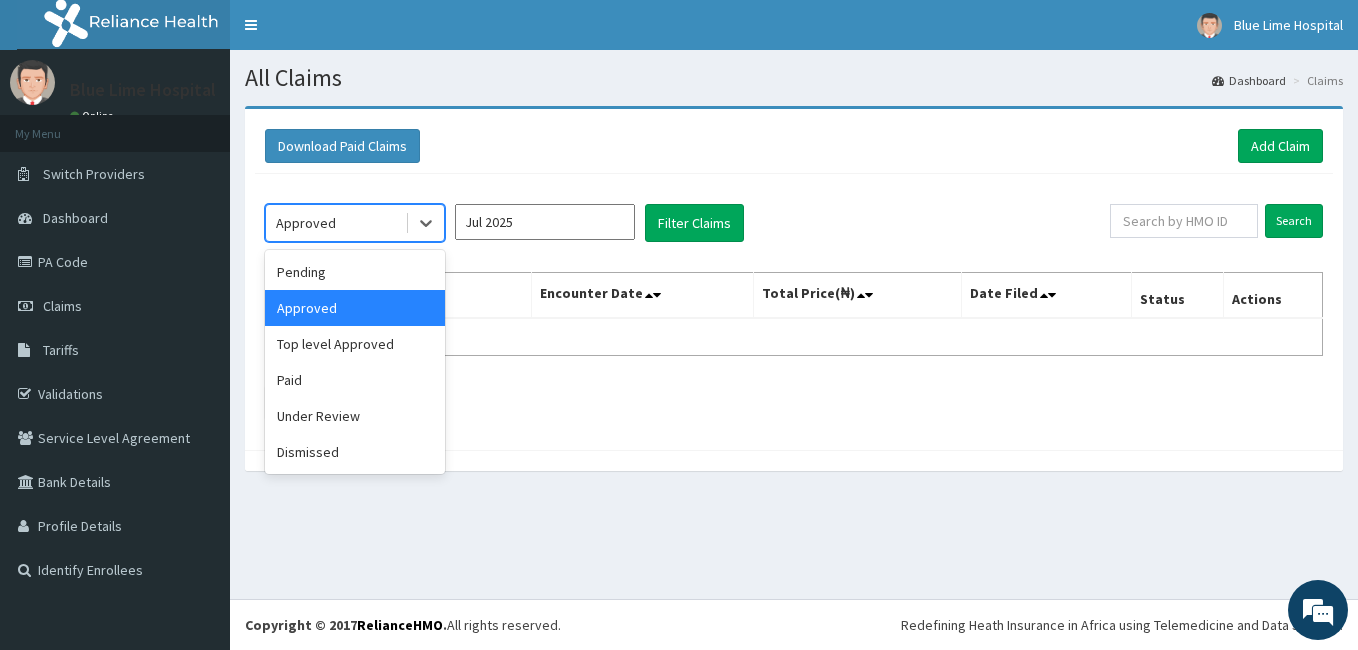 drag, startPoint x: 361, startPoint y: 221, endPoint x: 353, endPoint y: 314, distance: 93.34345 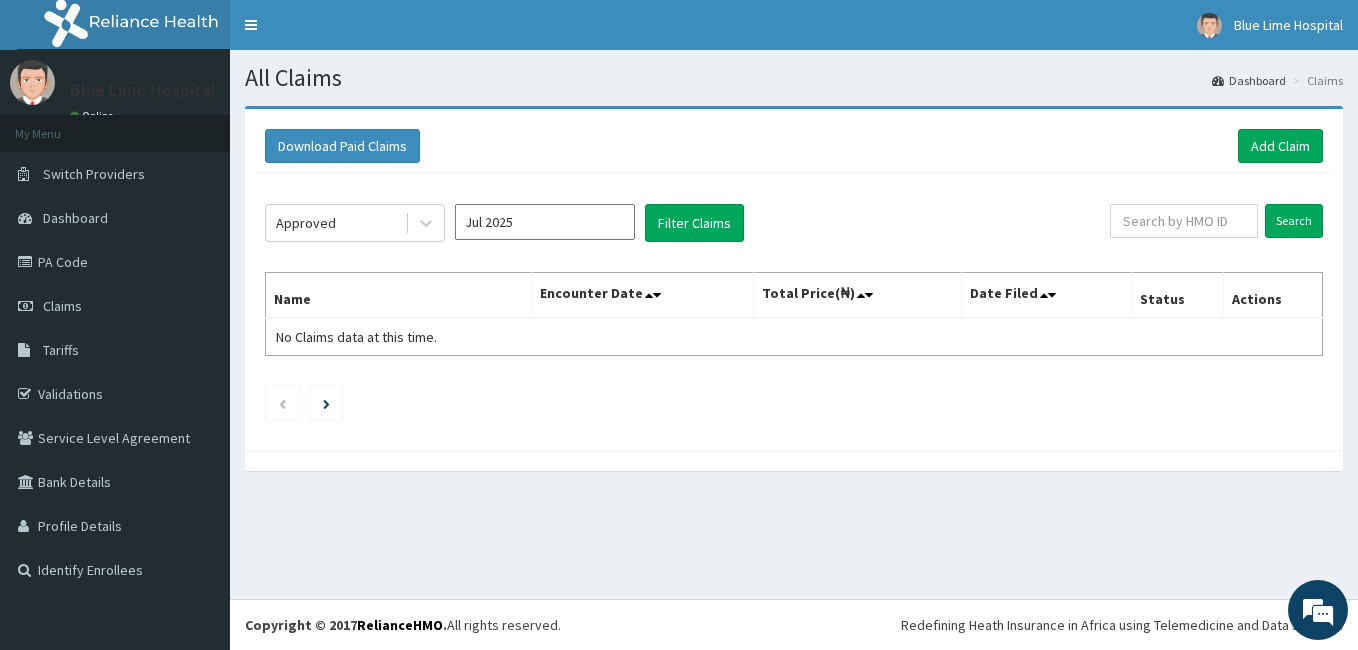 click on "Jul 2025" at bounding box center [545, 223] 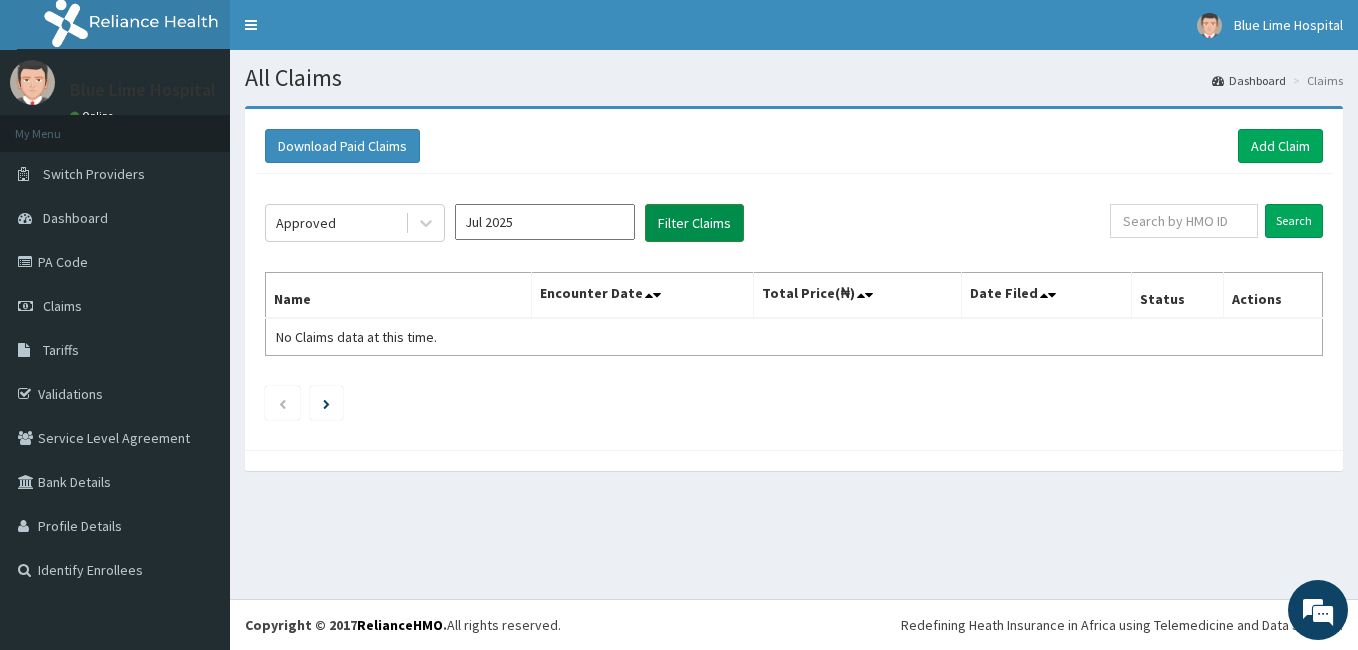 click on "Filter Claims" at bounding box center (694, 223) 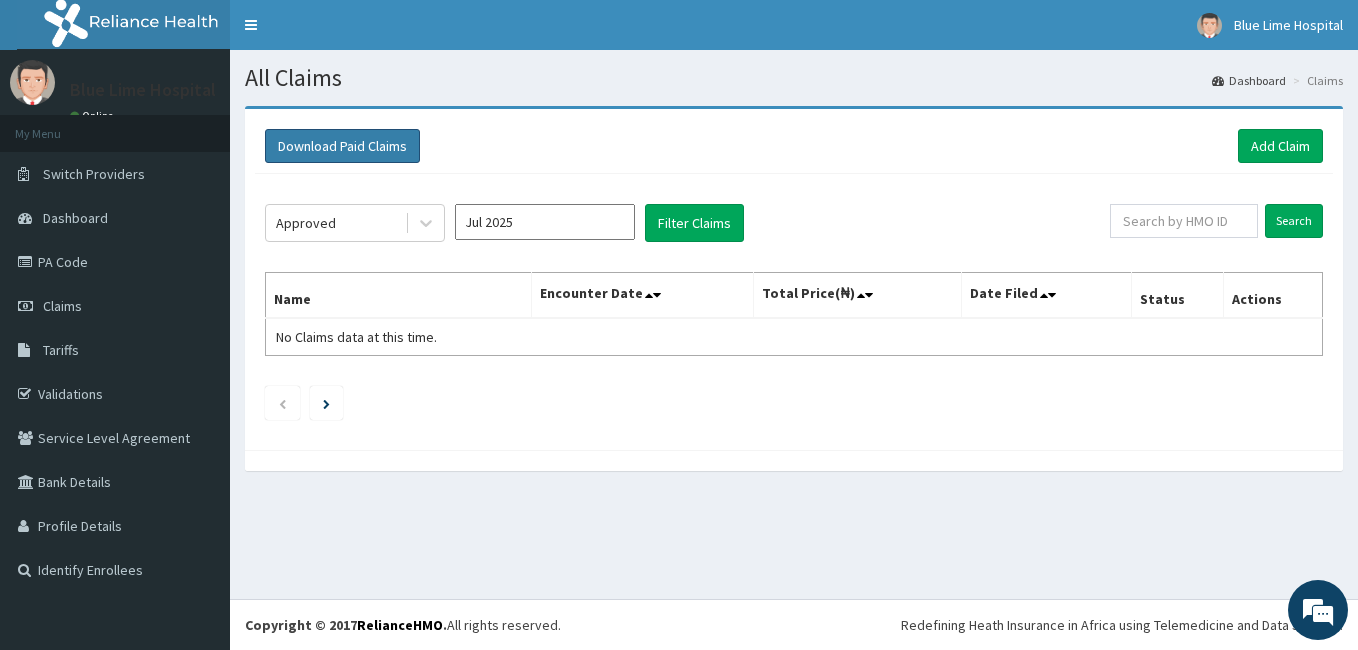 click on "Download Paid Claims" at bounding box center (342, 146) 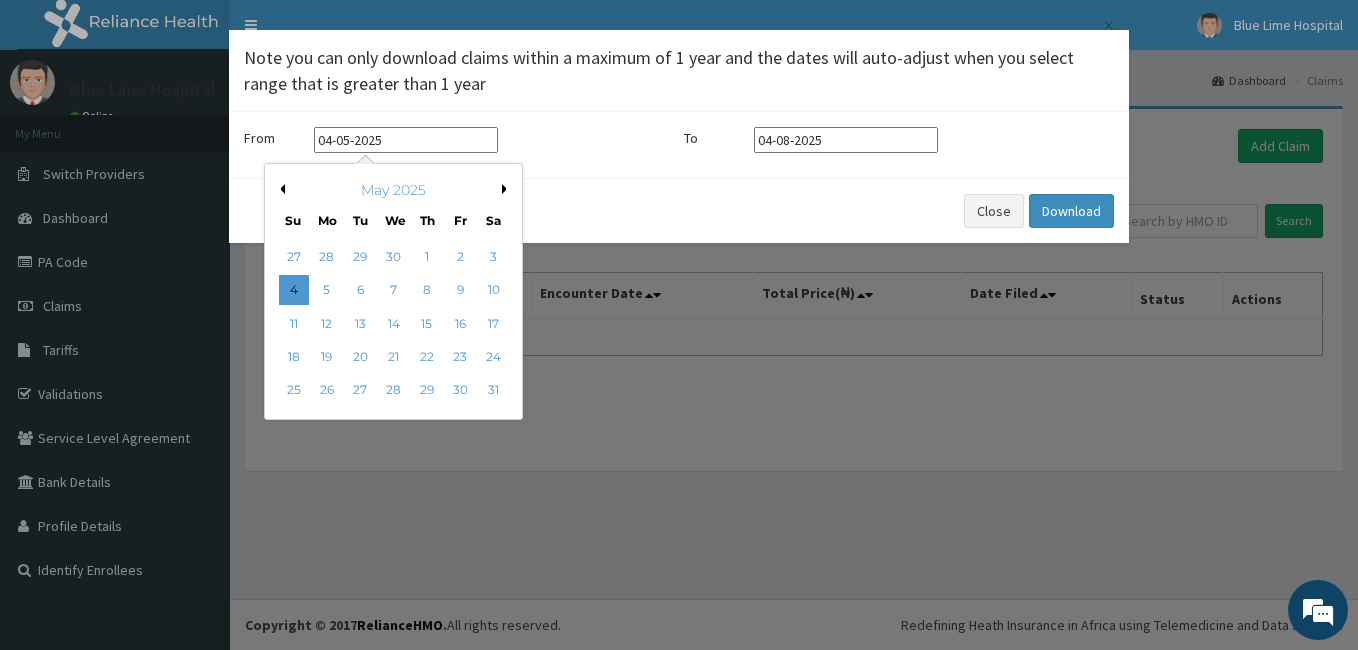 click on "04-05-2025" at bounding box center [406, 140] 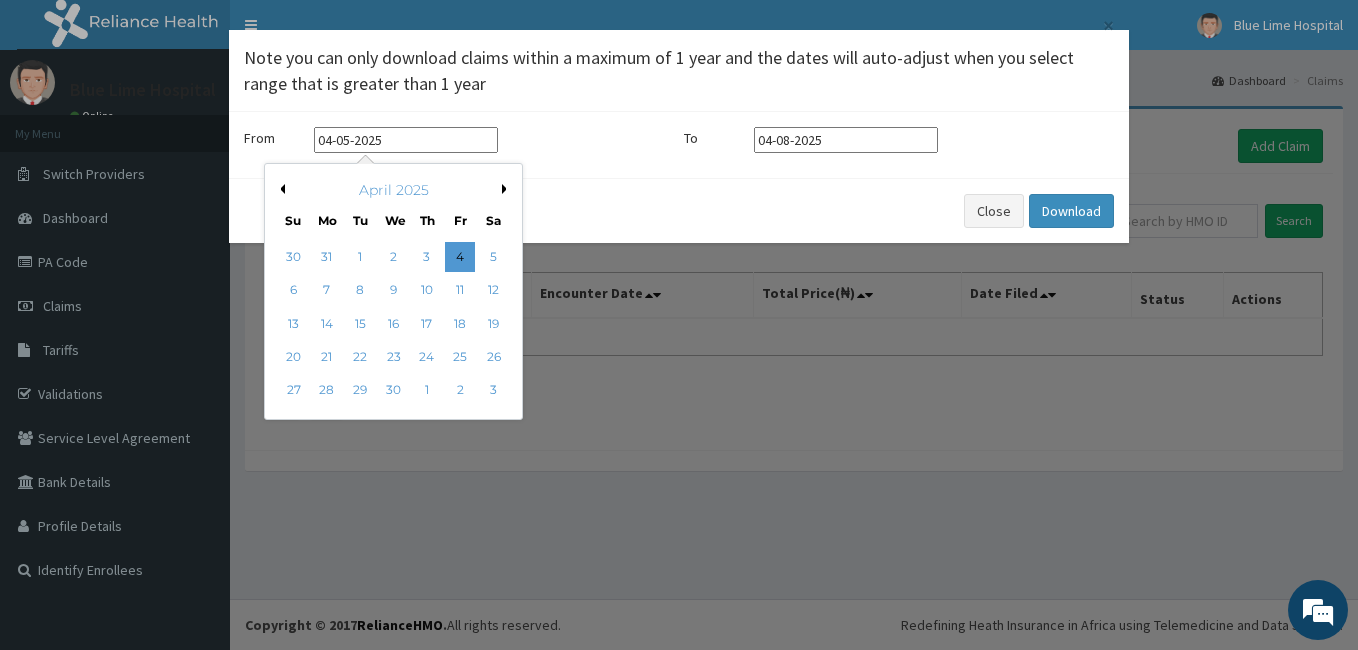 click on "Previous Month" at bounding box center [280, 189] 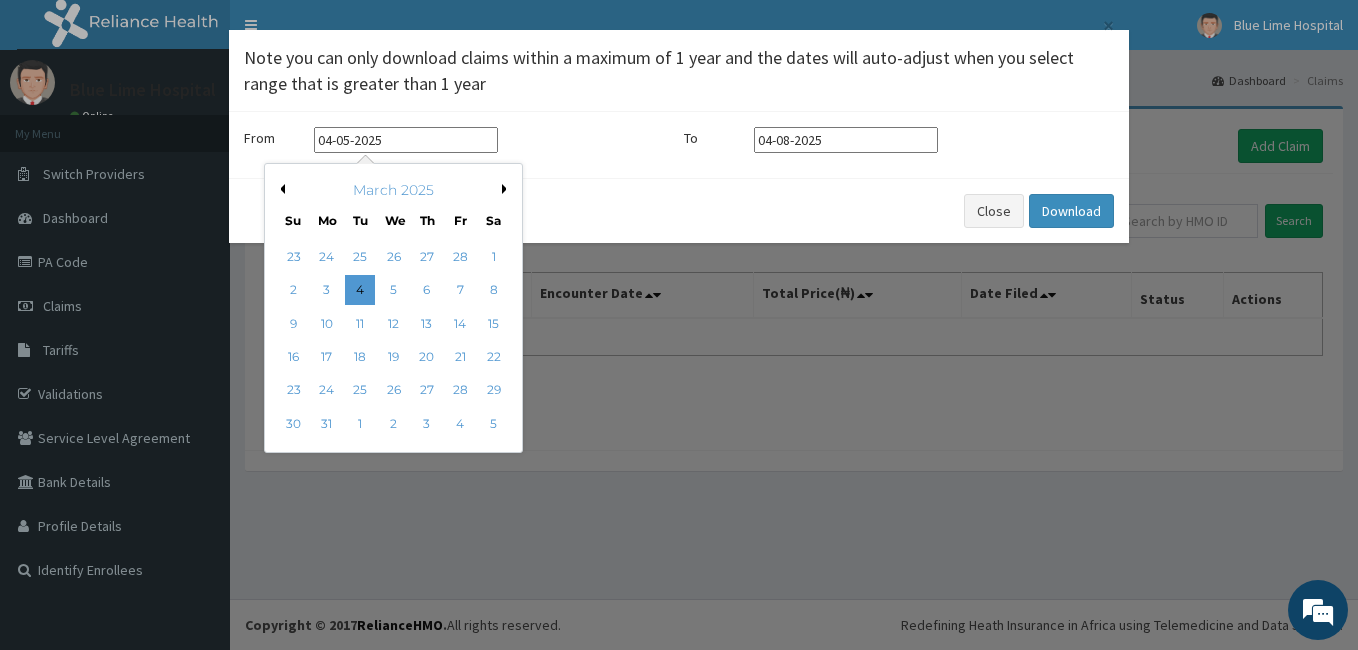 click on "Previous Month" at bounding box center [280, 189] 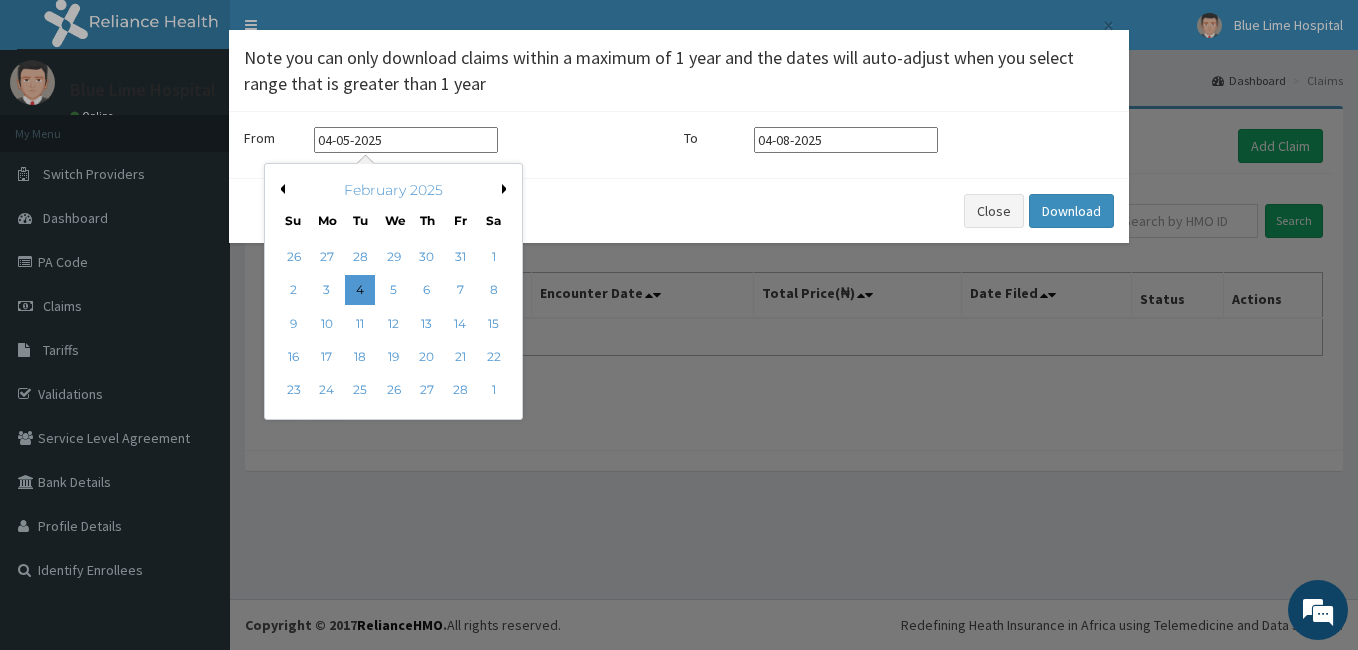 click on "Previous Month" at bounding box center (280, 189) 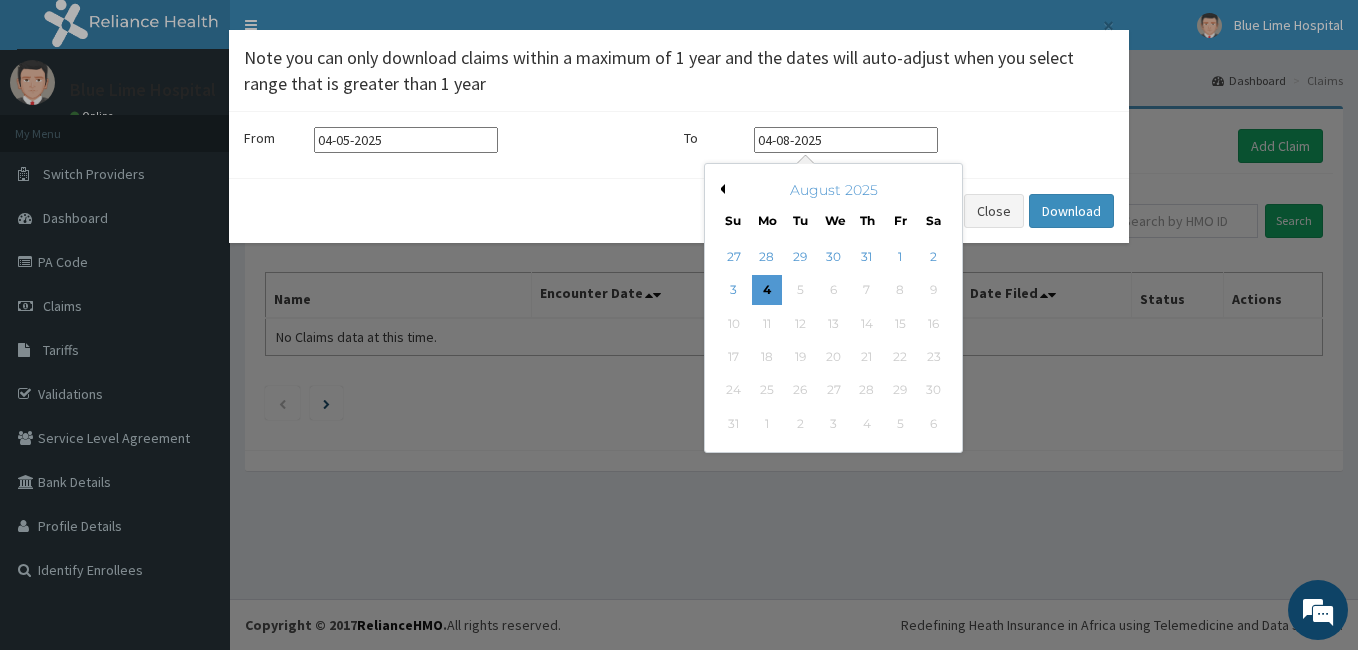 click on "04-08-2025" at bounding box center (846, 140) 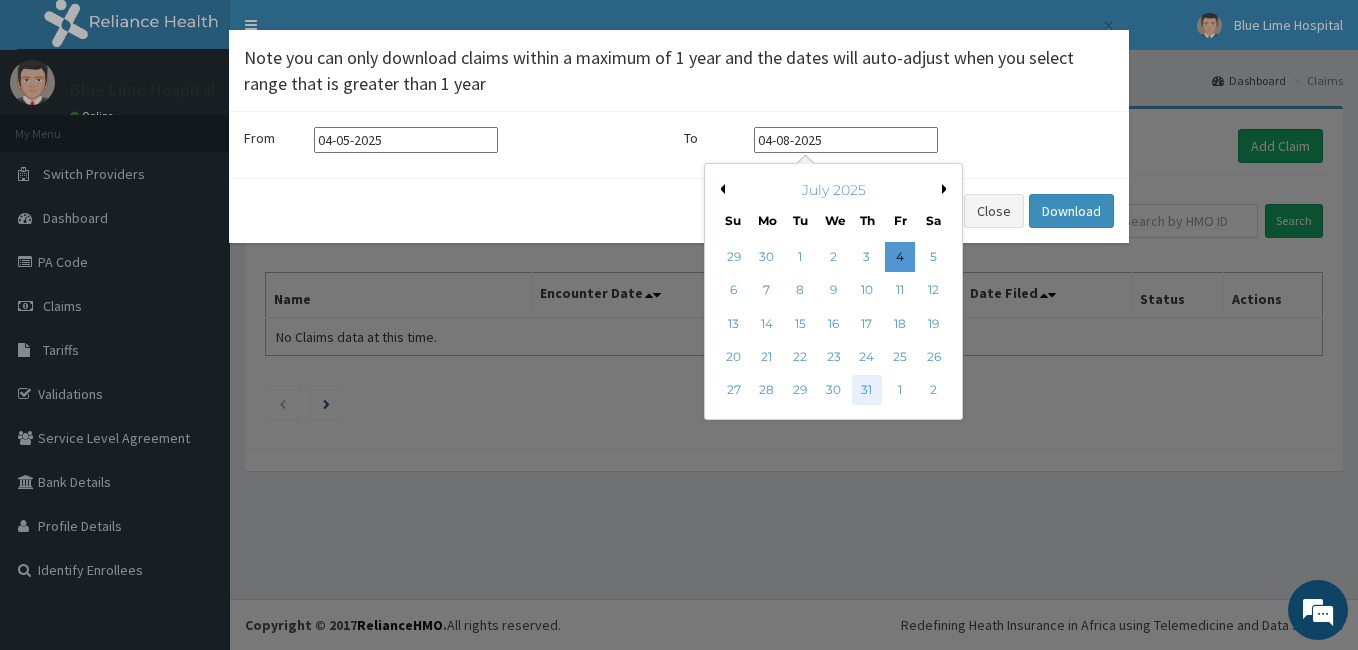 click on "31" at bounding box center [867, 391] 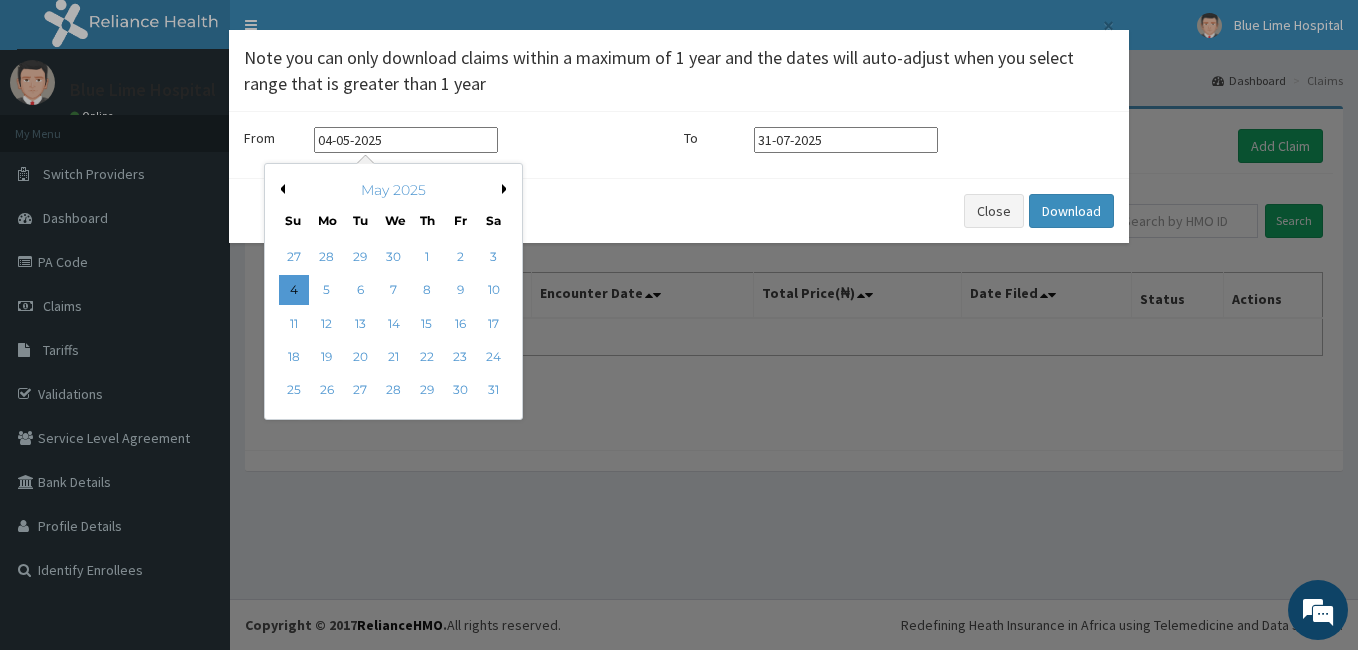 drag, startPoint x: 458, startPoint y: 127, endPoint x: 431, endPoint y: 137, distance: 28.79236 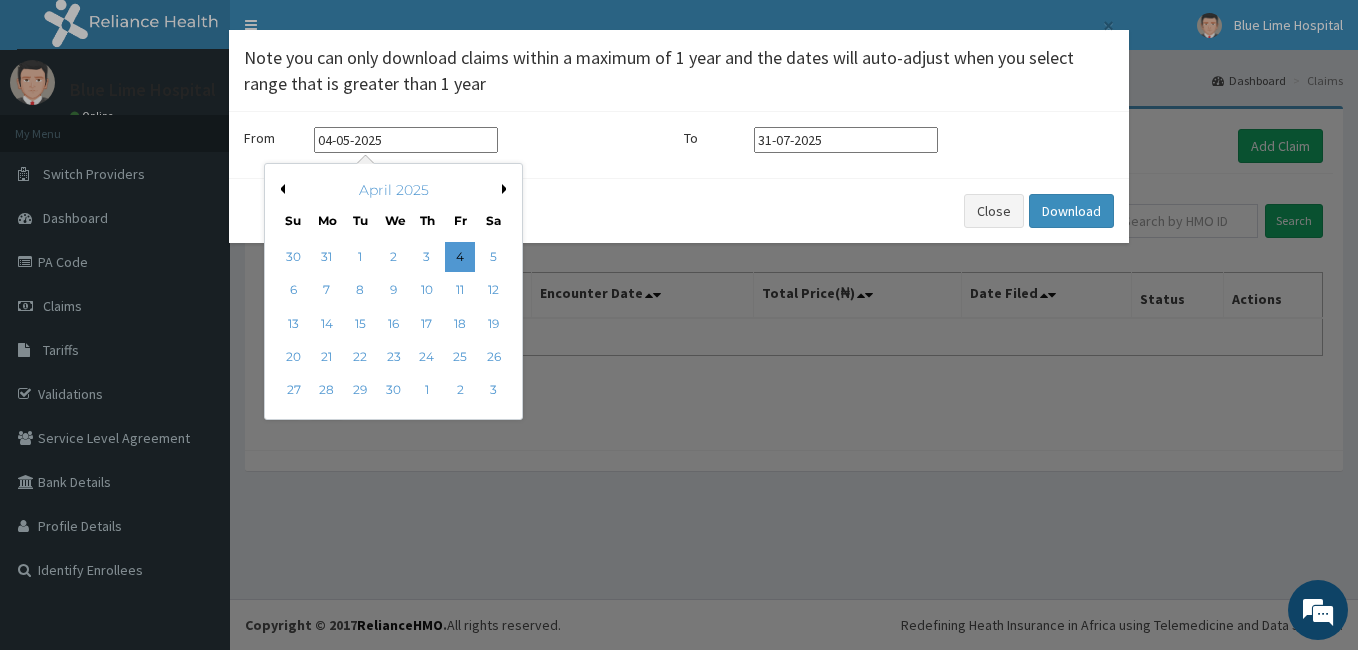 click on "Previous Month" at bounding box center [280, 189] 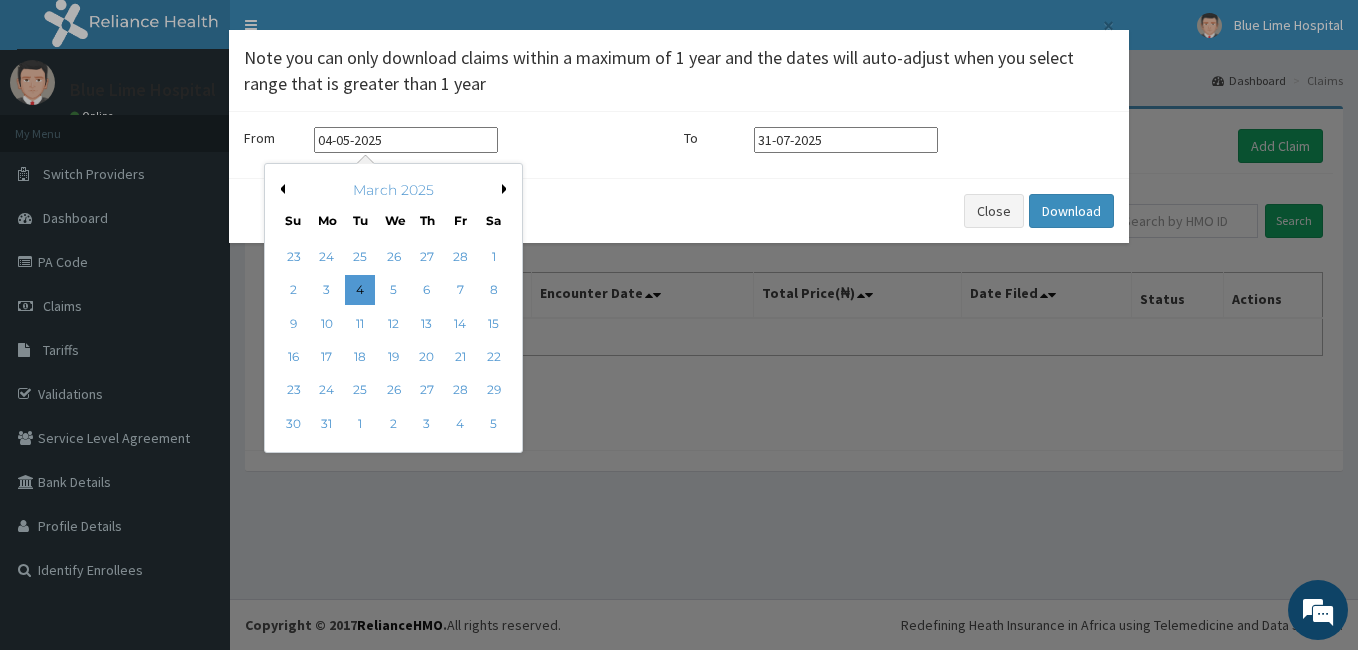 click on "Previous Month" at bounding box center (280, 189) 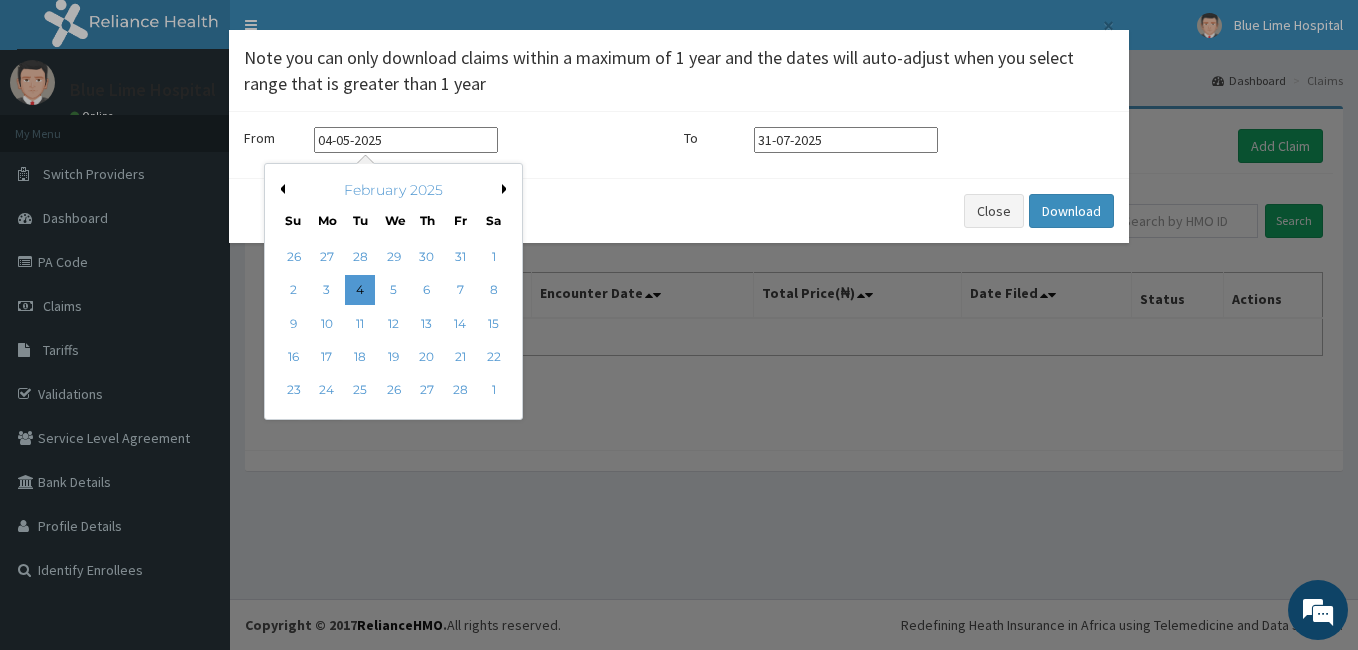 click on "Previous Month" at bounding box center (280, 189) 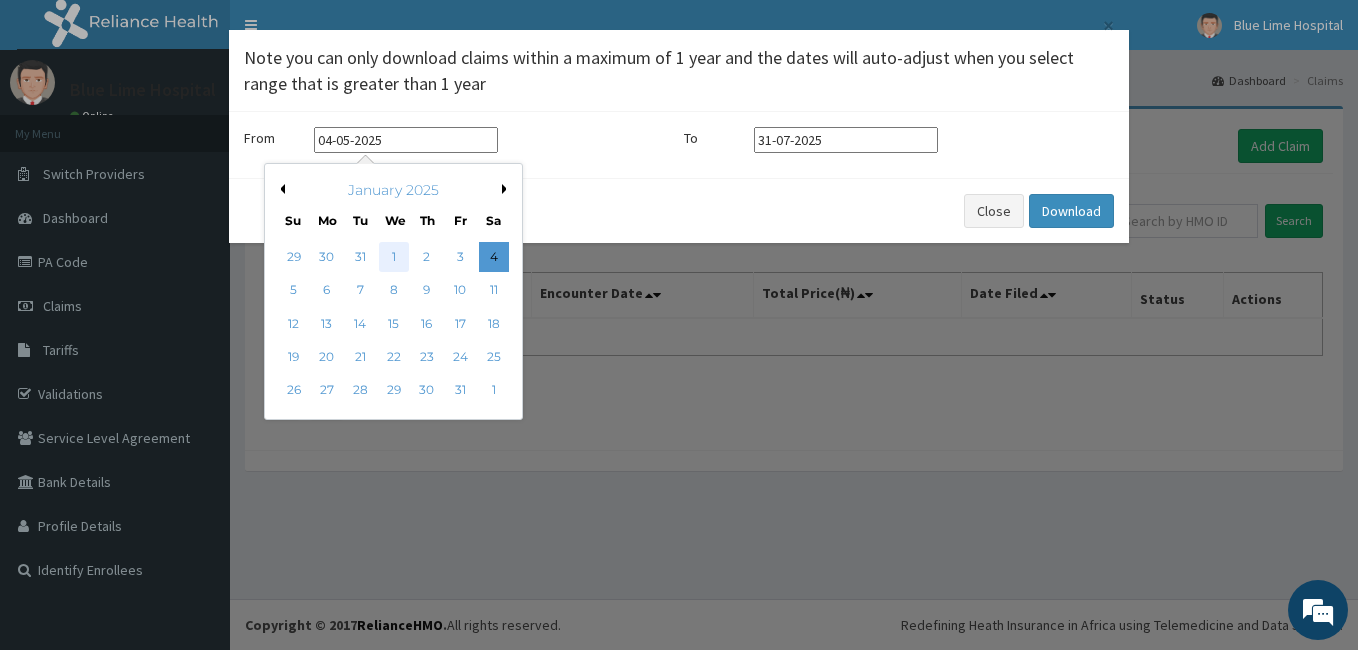 click on "1" at bounding box center (394, 257) 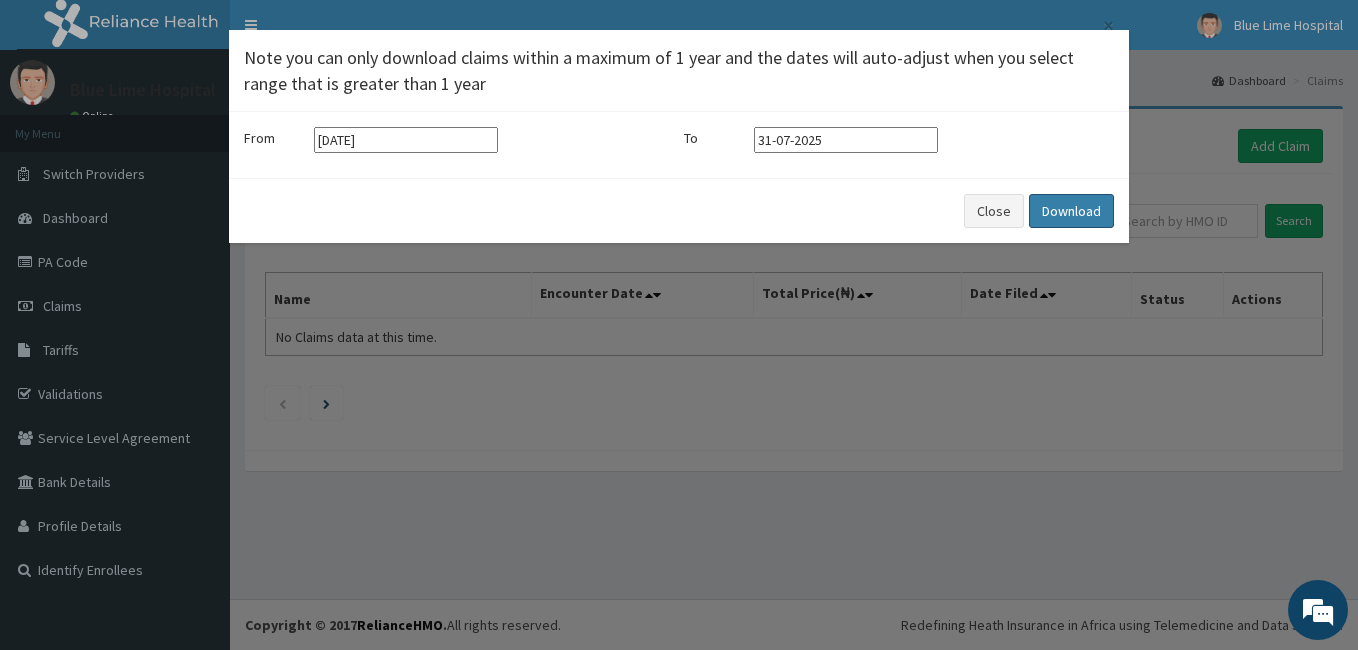 click on "Download" at bounding box center (1071, 211) 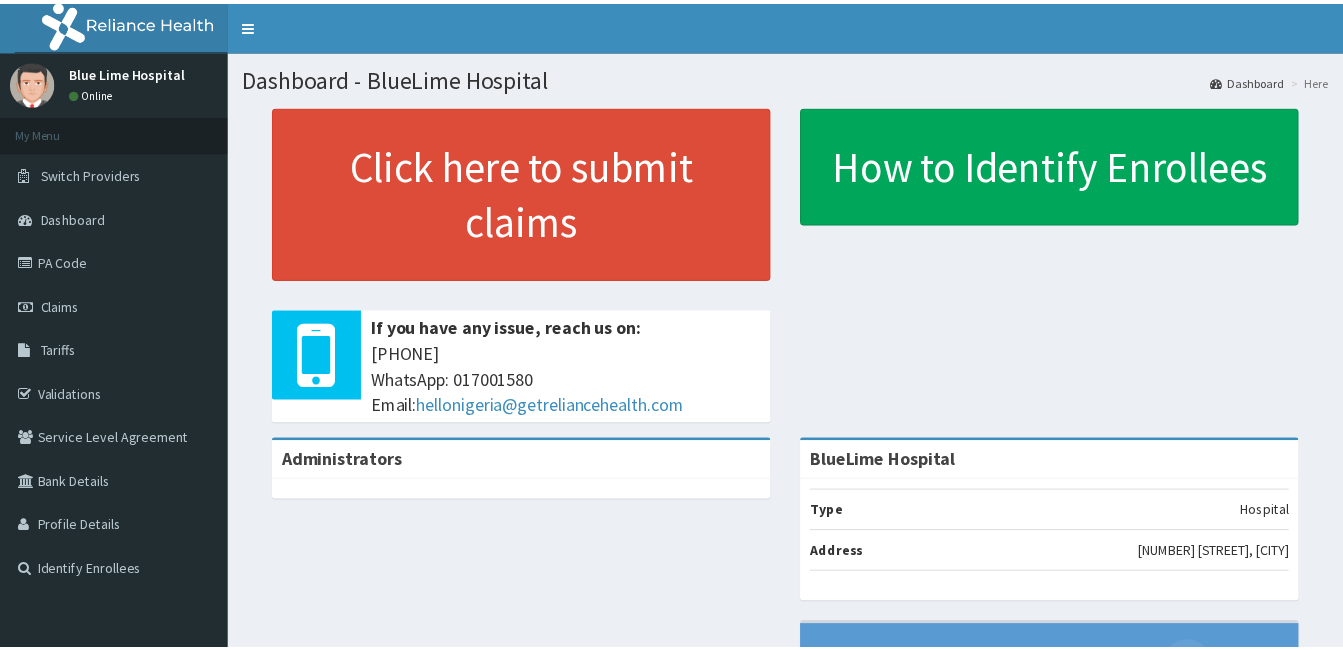 scroll, scrollTop: 0, scrollLeft: 0, axis: both 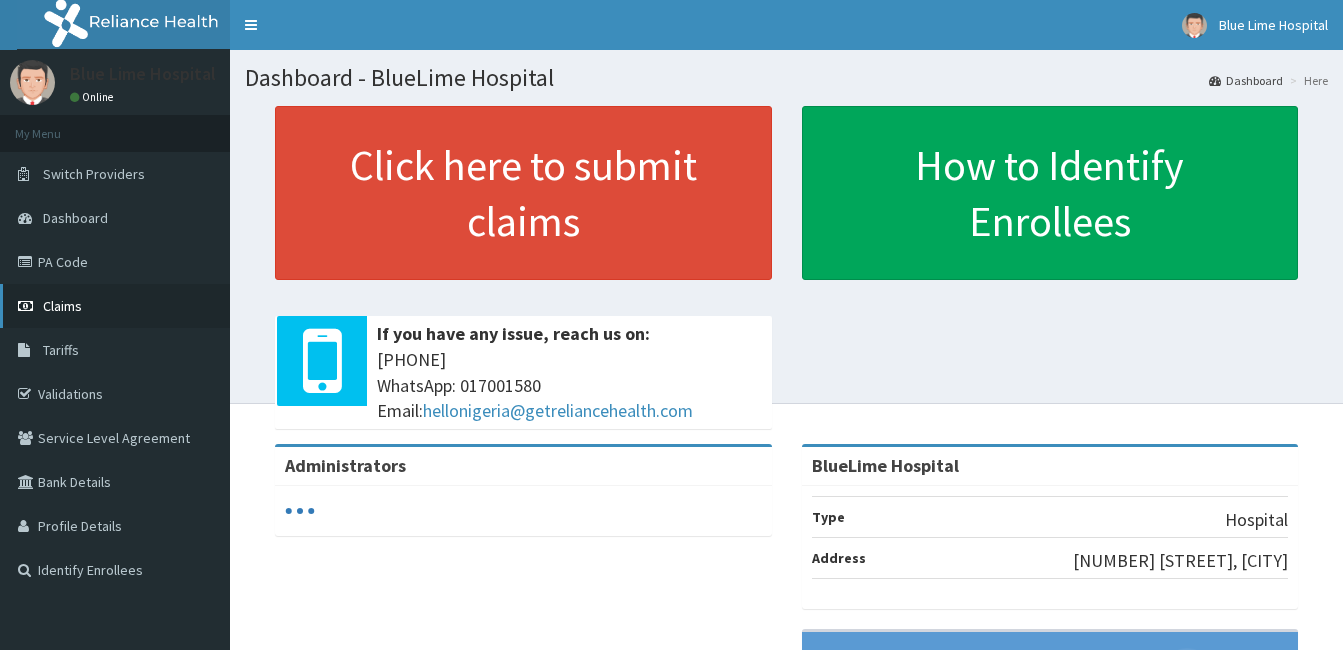 click on "Claims" at bounding box center (115, 306) 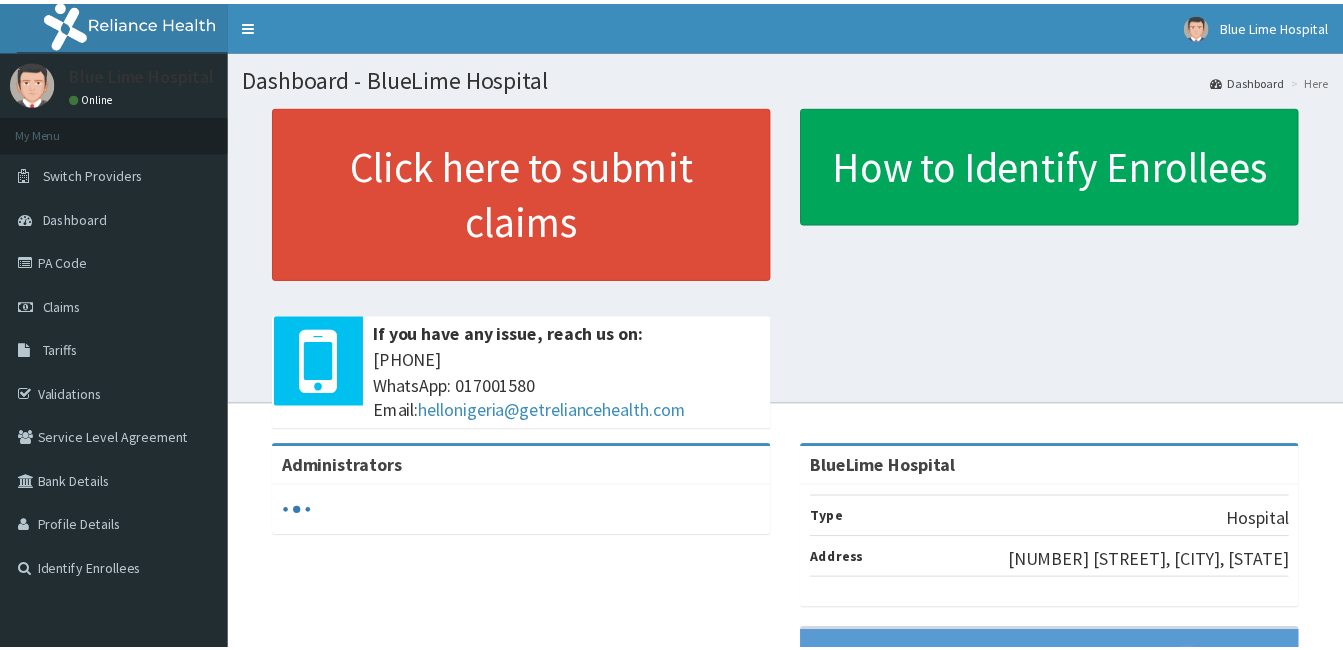 scroll, scrollTop: 0, scrollLeft: 0, axis: both 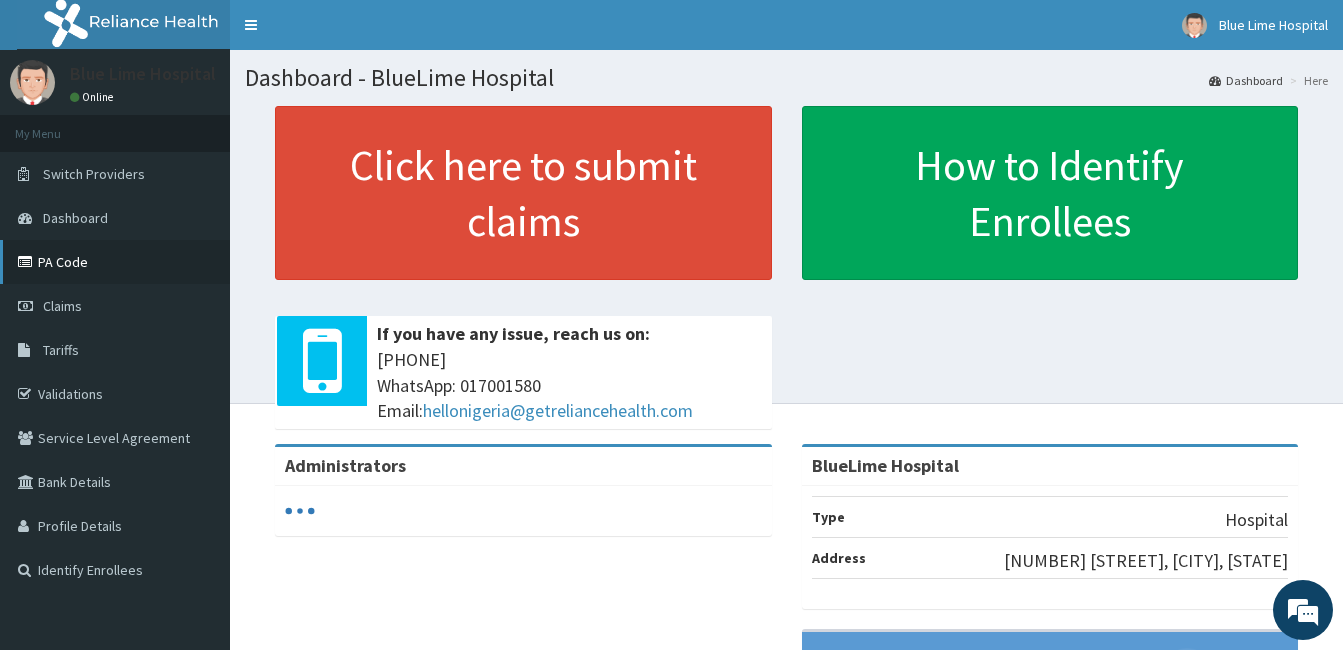 click on "PA Code" at bounding box center (115, 262) 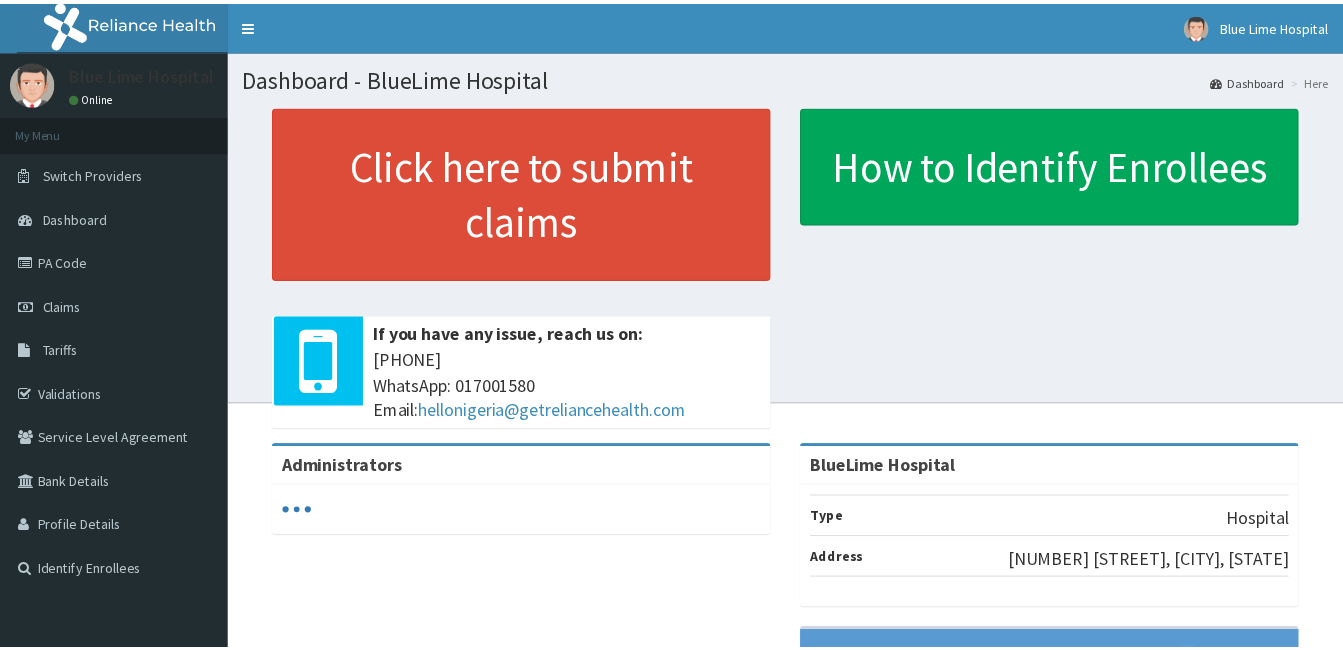 scroll, scrollTop: 0, scrollLeft: 0, axis: both 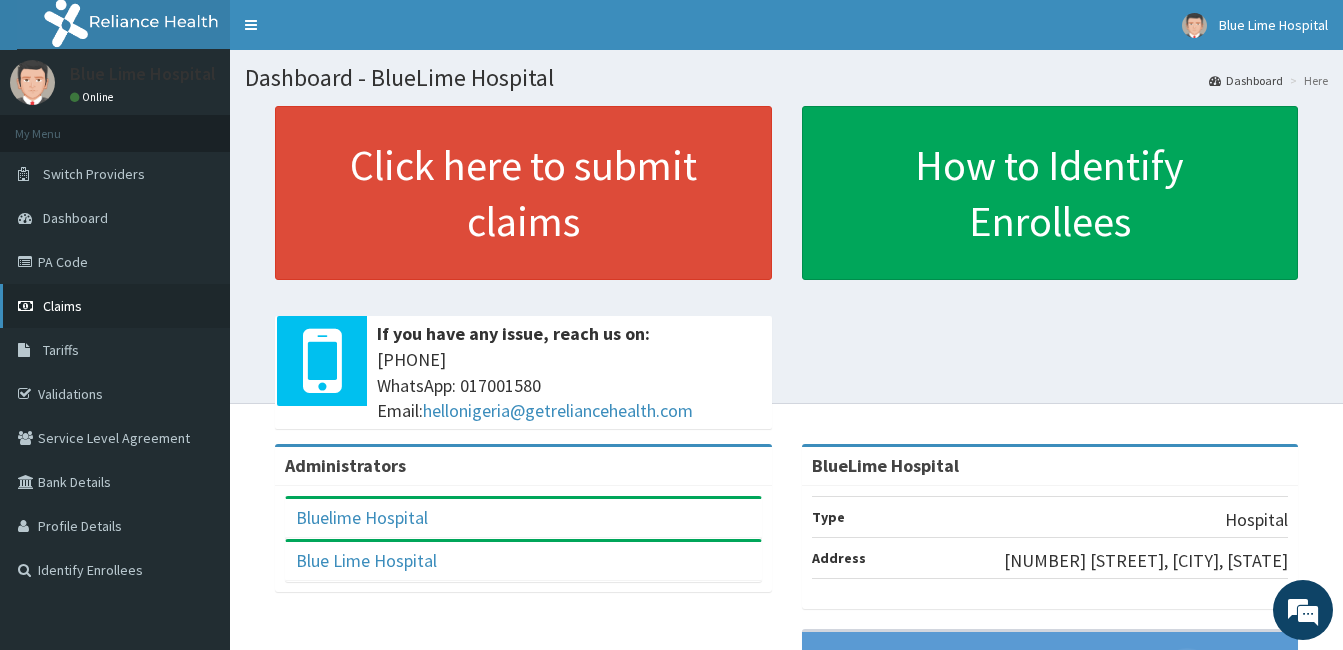 click at bounding box center (28, 306) 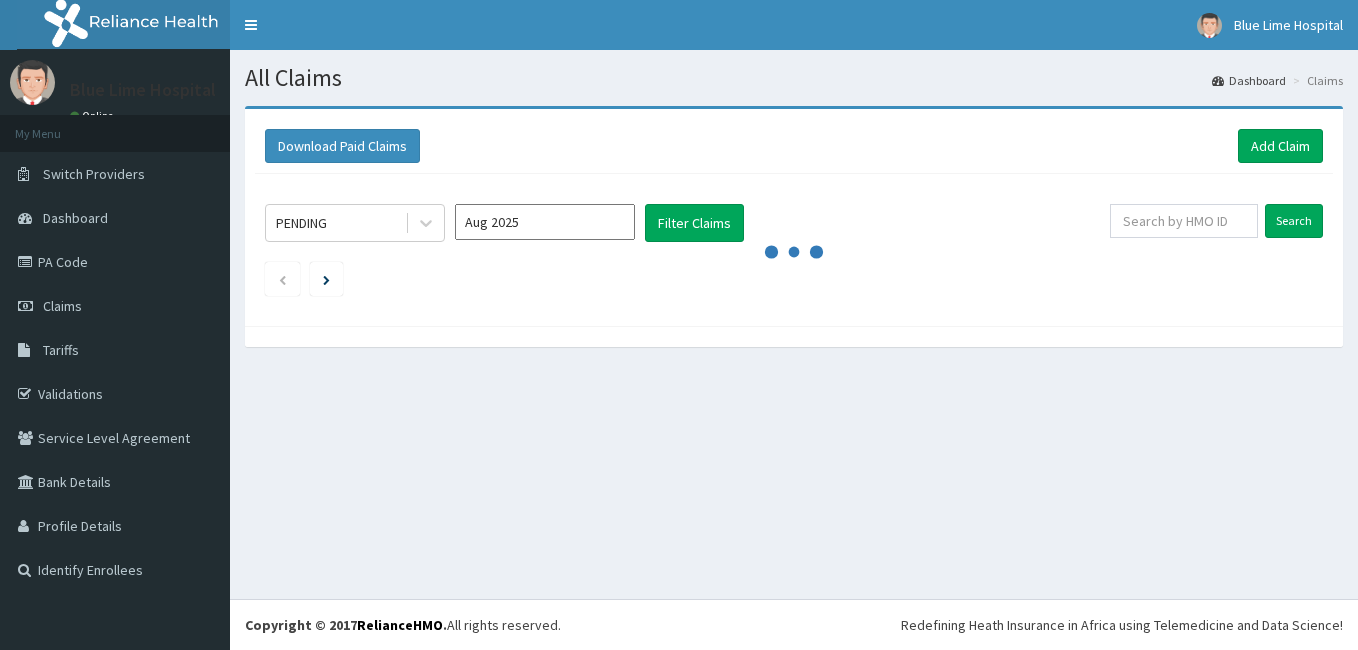 scroll, scrollTop: 0, scrollLeft: 0, axis: both 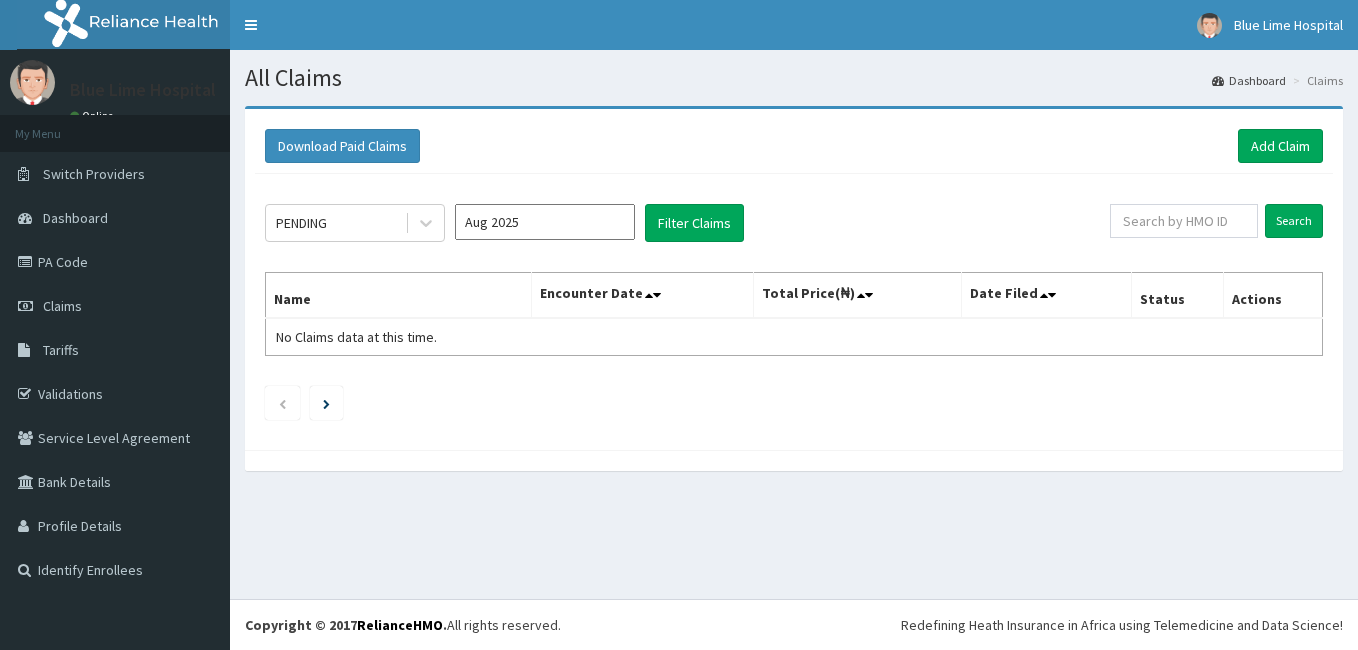 click on "PA Code" at bounding box center (115, 262) 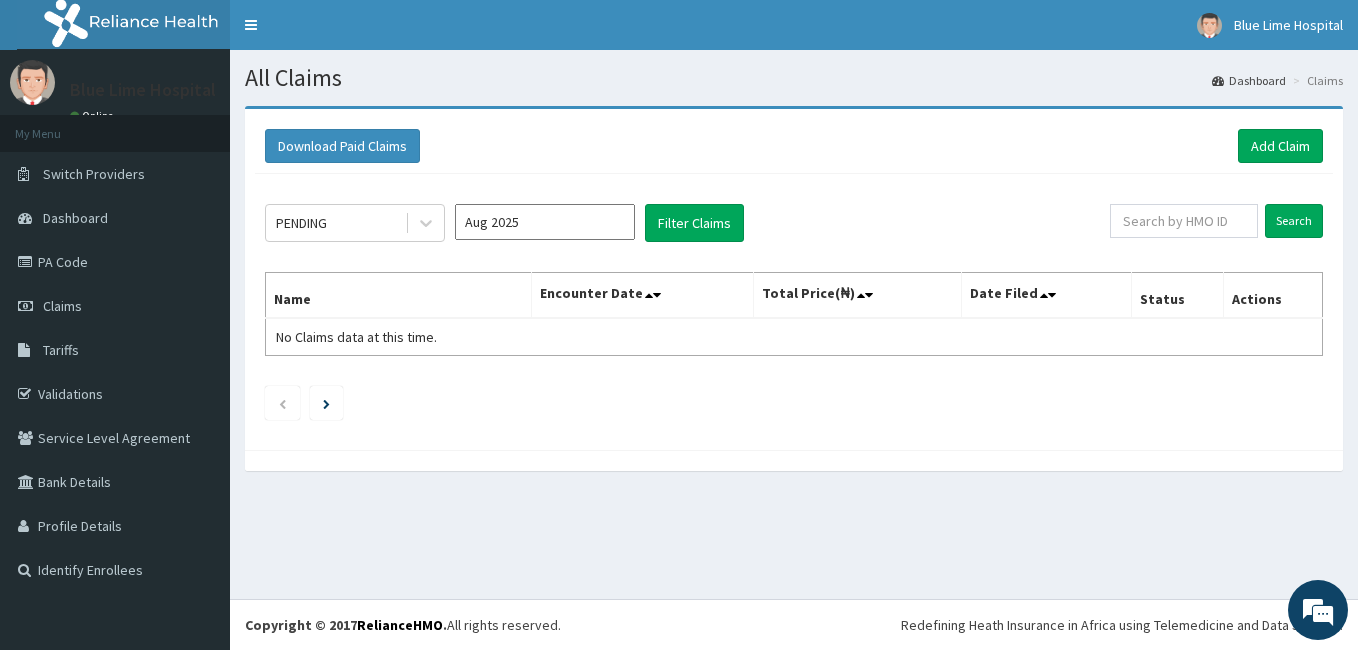 scroll, scrollTop: 0, scrollLeft: 0, axis: both 